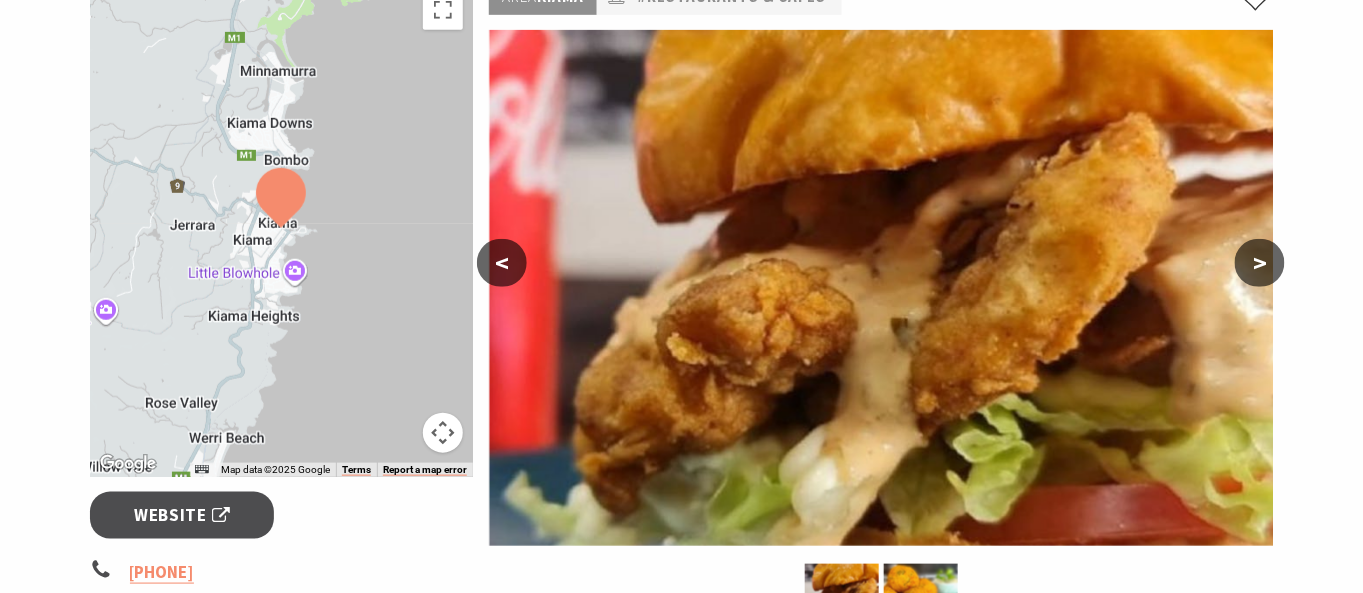 scroll, scrollTop: 0, scrollLeft: 0, axis: both 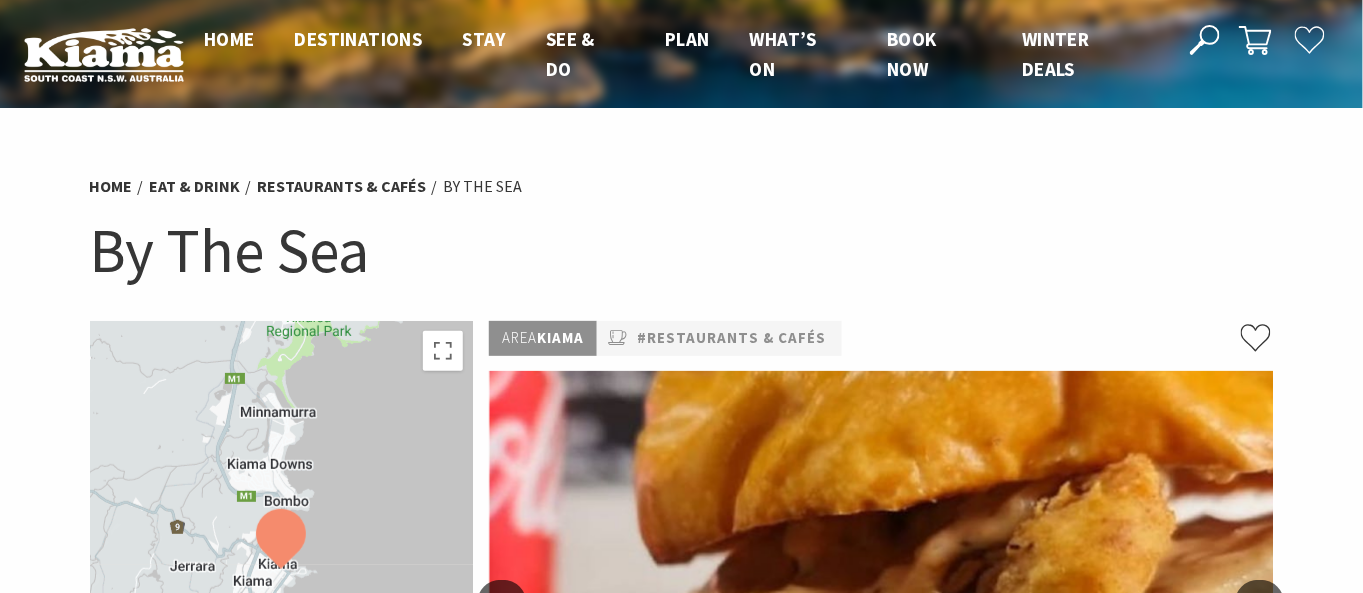 click on "Home
Eat & Drink
Restaurants & Cafés
By The Sea
By The Sea
← Move left → Move right ↑ Move up ↓ Move down + Zoom in - Zoom out Home Jump left by 75% End Jump right by 75% Page Up Jump up by 75% Page Down Jump down by 75% Map Data Map data ©2025 Google Map data ©2025 Google 2 km  Click to toggle between metric and imperial units Terms Report a map error
Website
4232 1489
72 Terralong Street
Kiama
[STATE], [POSTCODE]
[COUNTRY]
Facebook
Instagram
<" at bounding box center [681, 862] 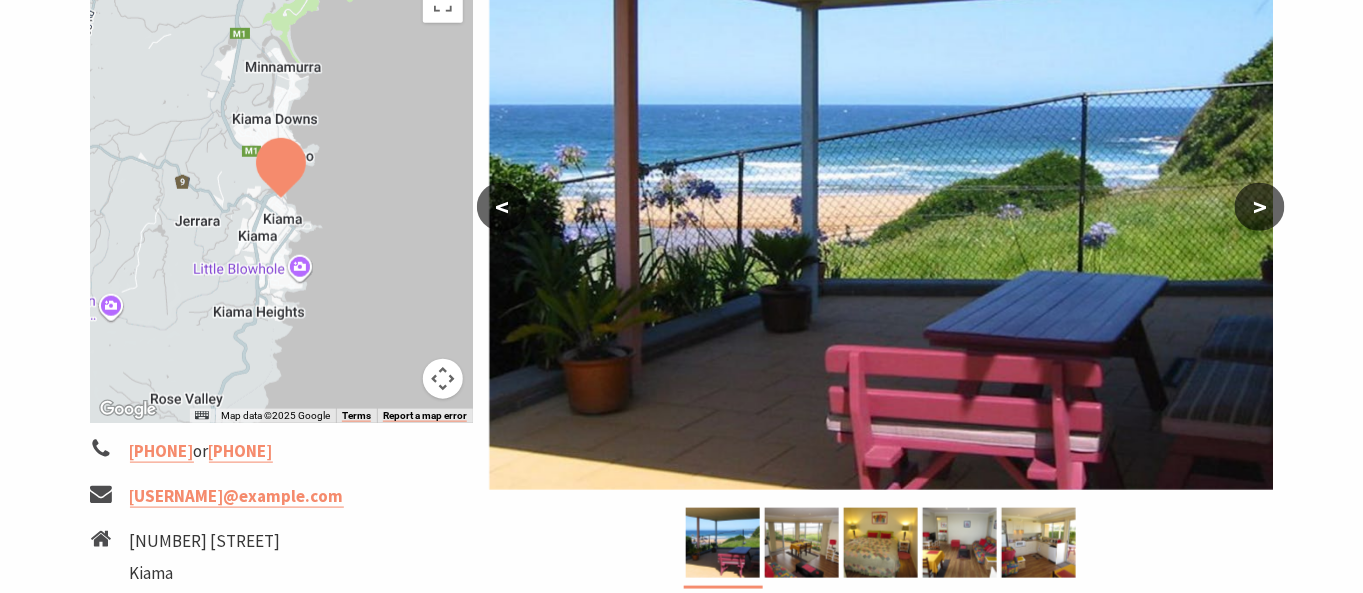 scroll, scrollTop: 336, scrollLeft: 0, axis: vertical 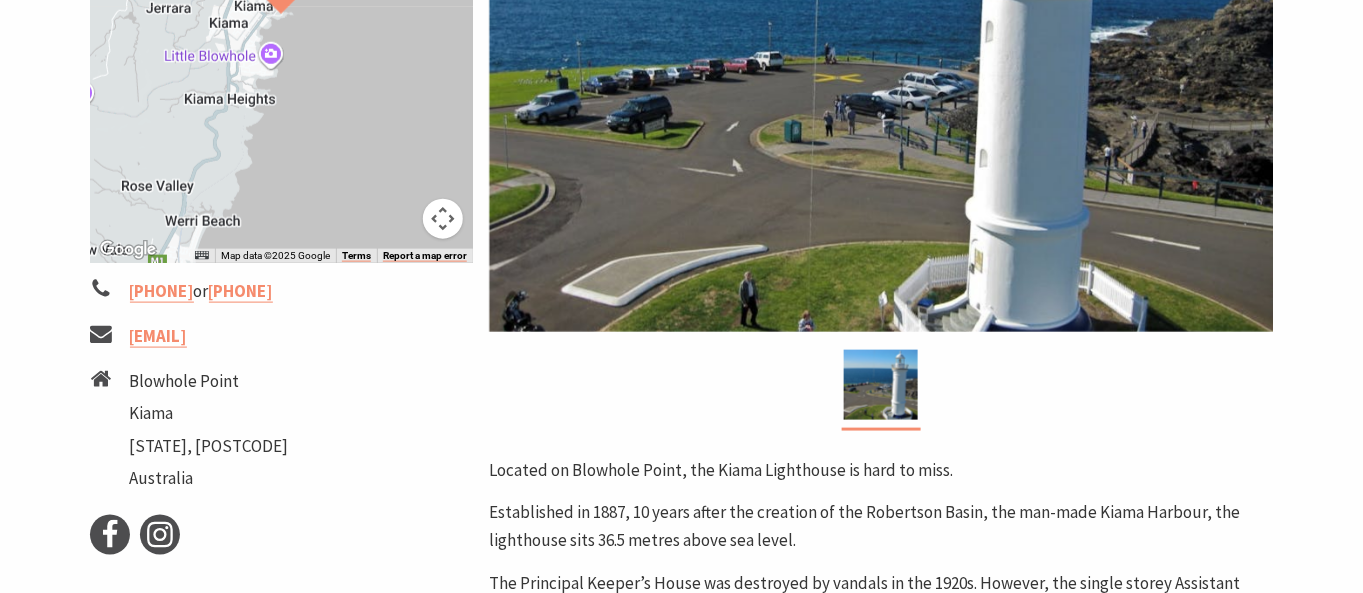 click at bounding box center [881, 390] 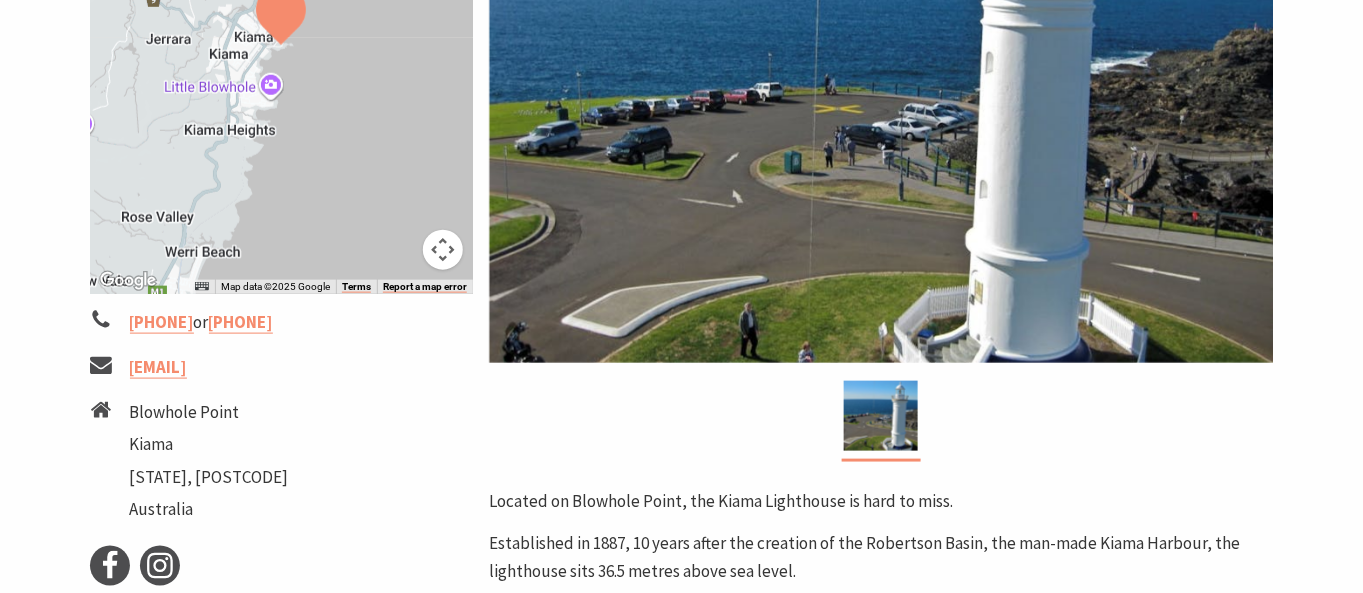 scroll, scrollTop: 444, scrollLeft: 0, axis: vertical 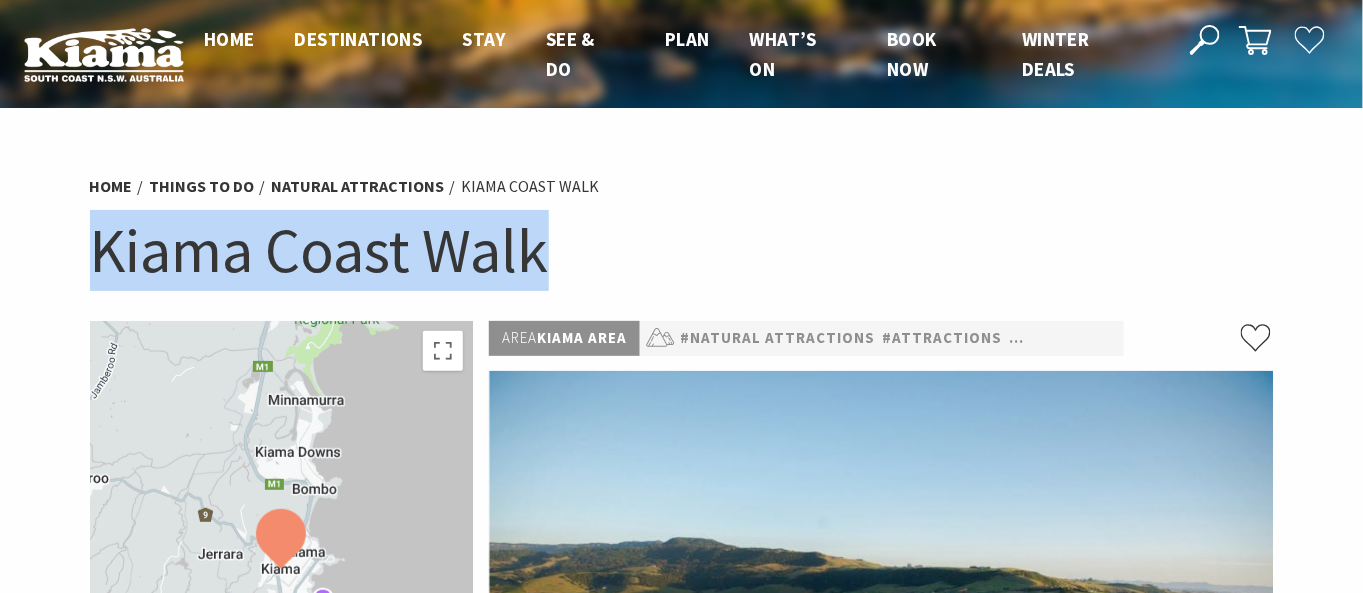 drag, startPoint x: 542, startPoint y: 238, endPoint x: 92, endPoint y: 226, distance: 450.15997 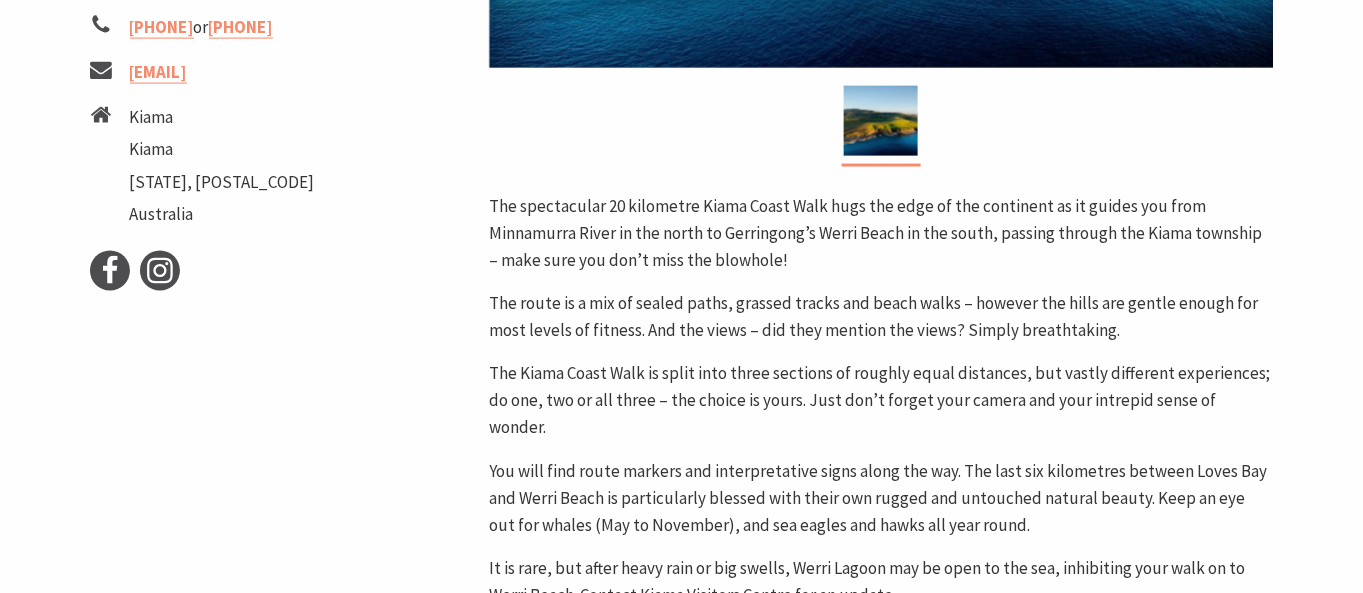 scroll, scrollTop: 888, scrollLeft: 0, axis: vertical 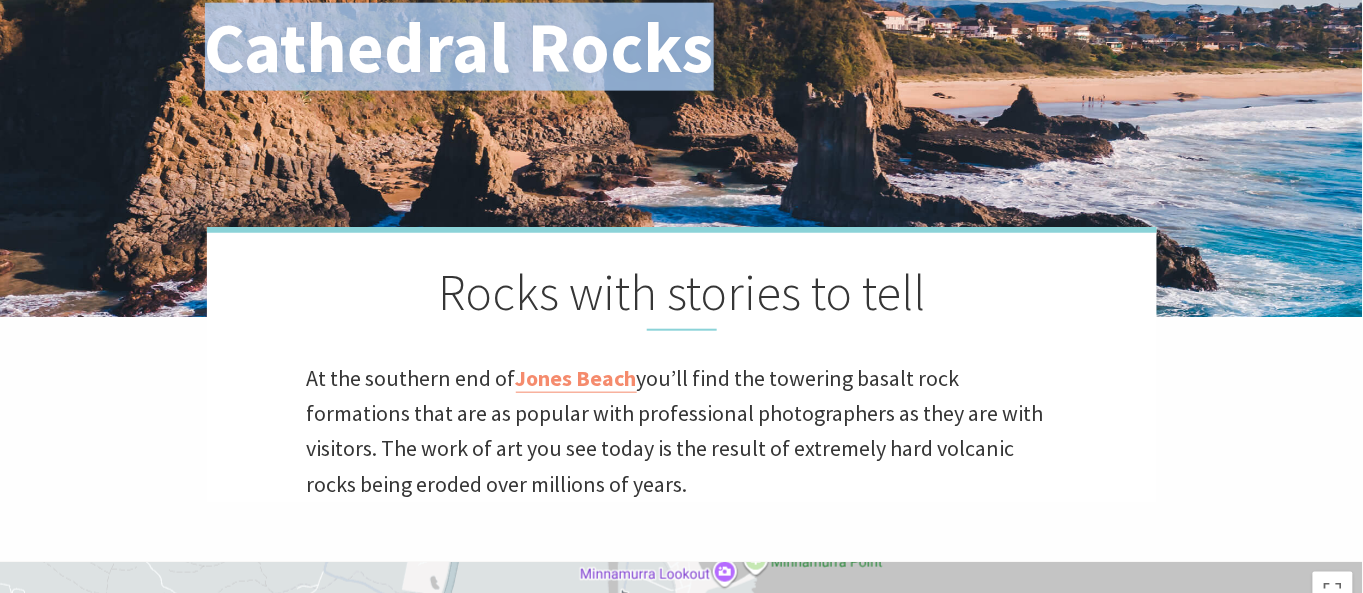 drag, startPoint x: 706, startPoint y: 32, endPoint x: 219, endPoint y: 71, distance: 488.5591 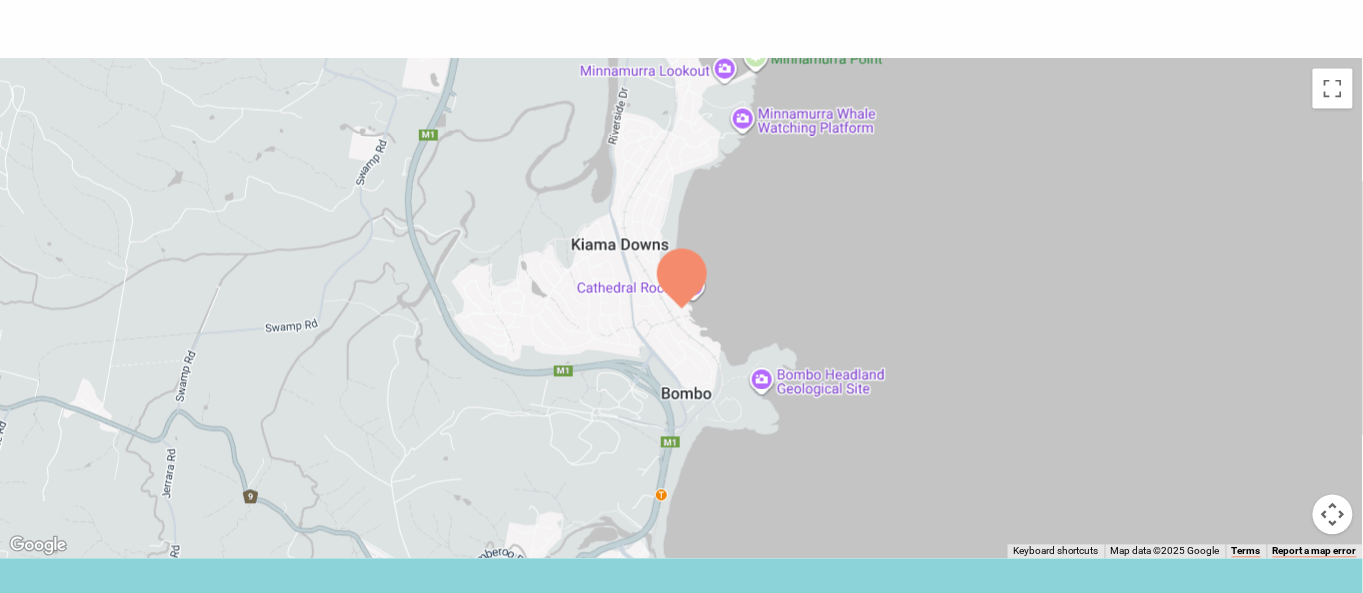 scroll, scrollTop: 1000, scrollLeft: 0, axis: vertical 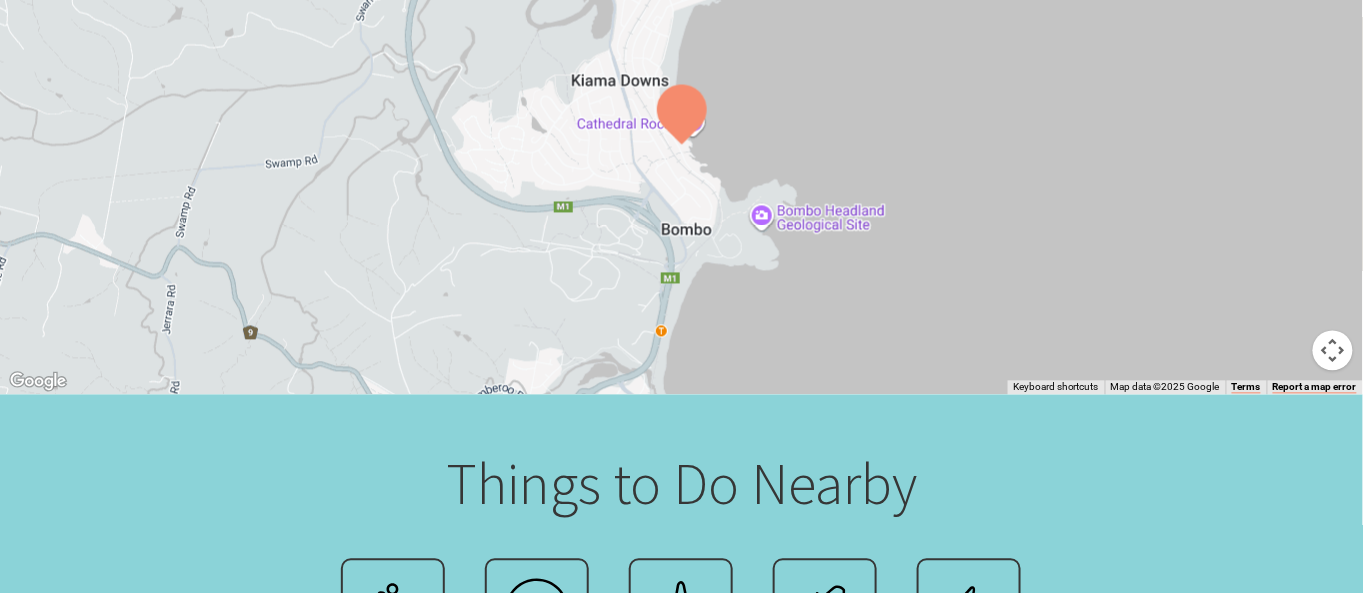 click at bounding box center [681, 145] 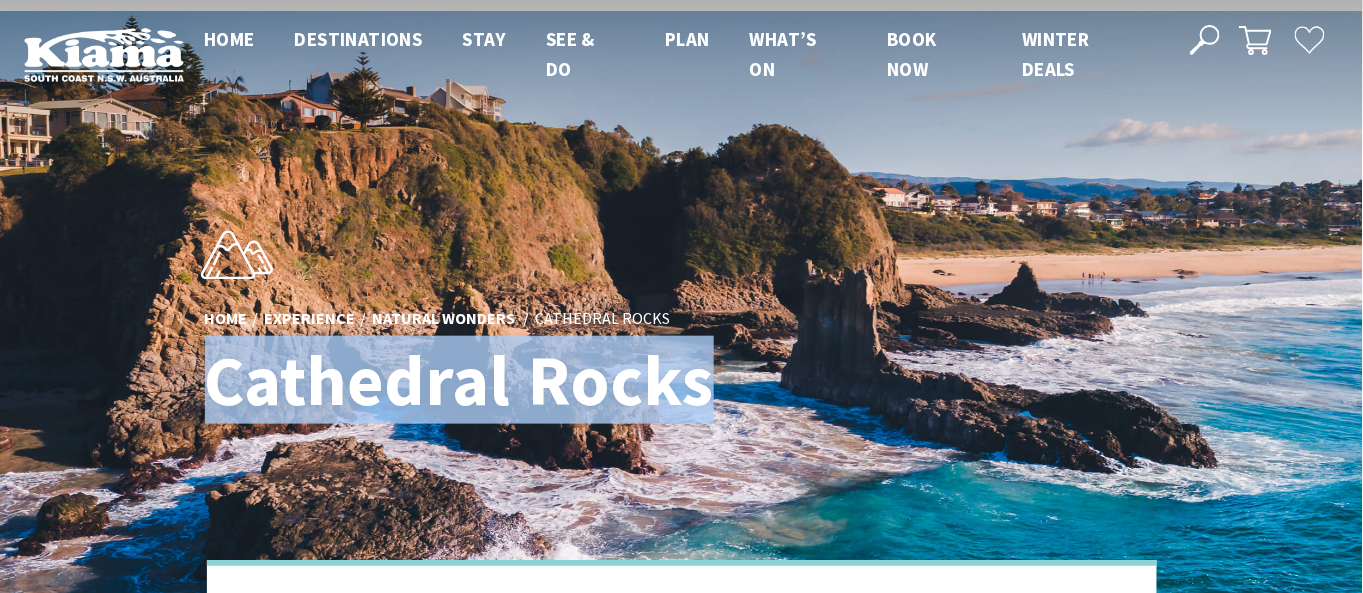 scroll, scrollTop: 555, scrollLeft: 0, axis: vertical 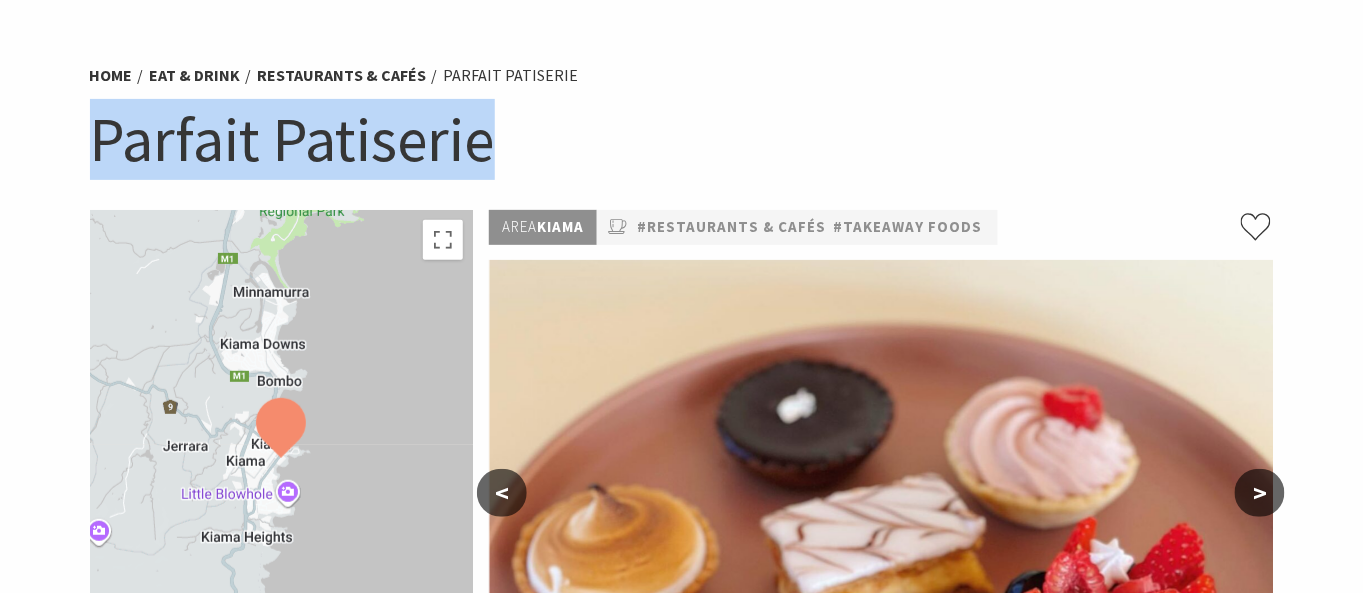 drag, startPoint x: 501, startPoint y: 136, endPoint x: 90, endPoint y: 133, distance: 411.01096 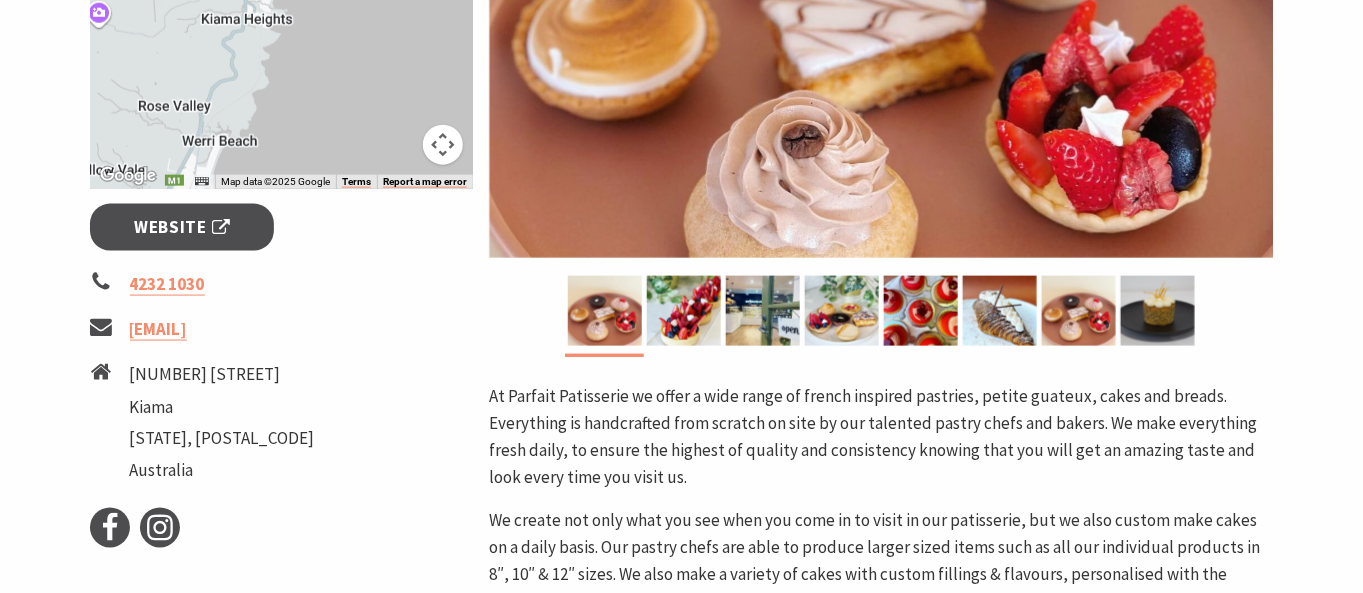 scroll, scrollTop: 666, scrollLeft: 0, axis: vertical 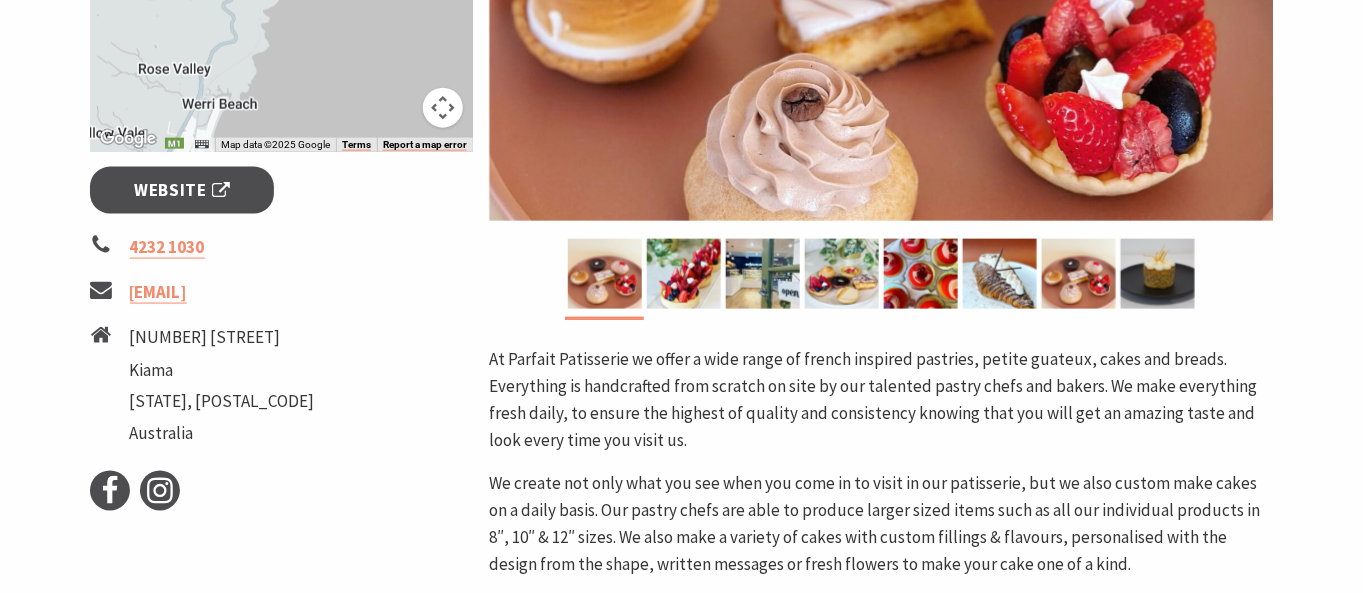 click on "troy@parfaitpatisserie.com" at bounding box center [282, 292] 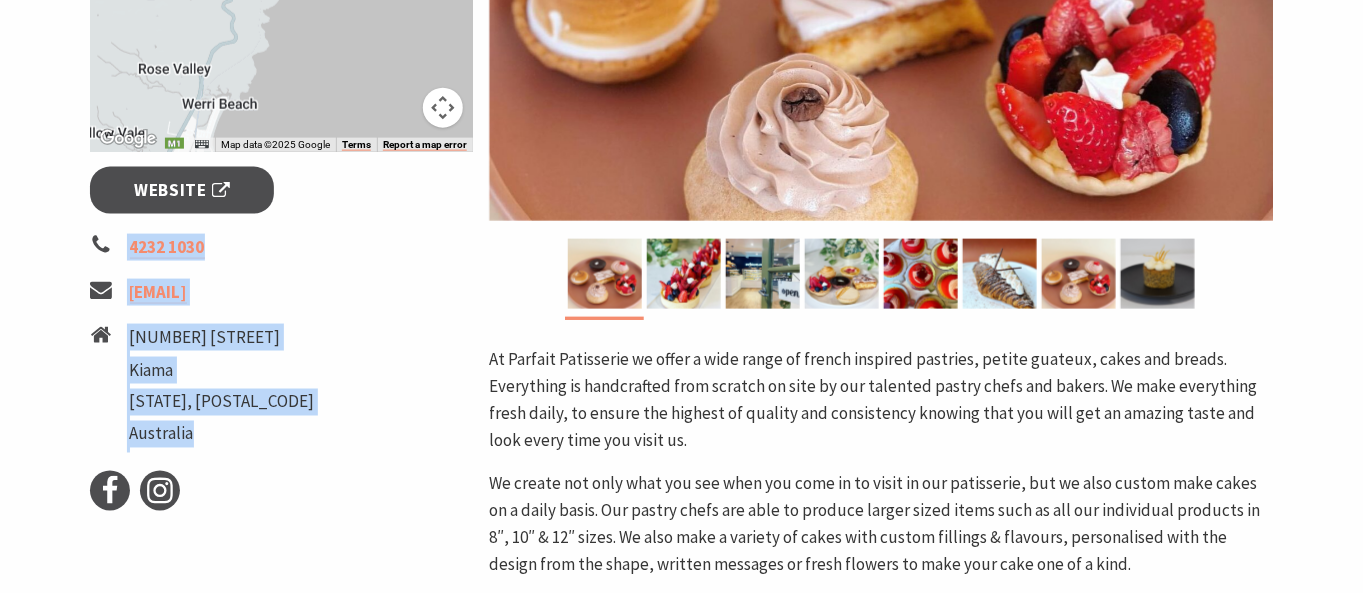 drag, startPoint x: 295, startPoint y: 399, endPoint x: 76, endPoint y: 233, distance: 274.80356 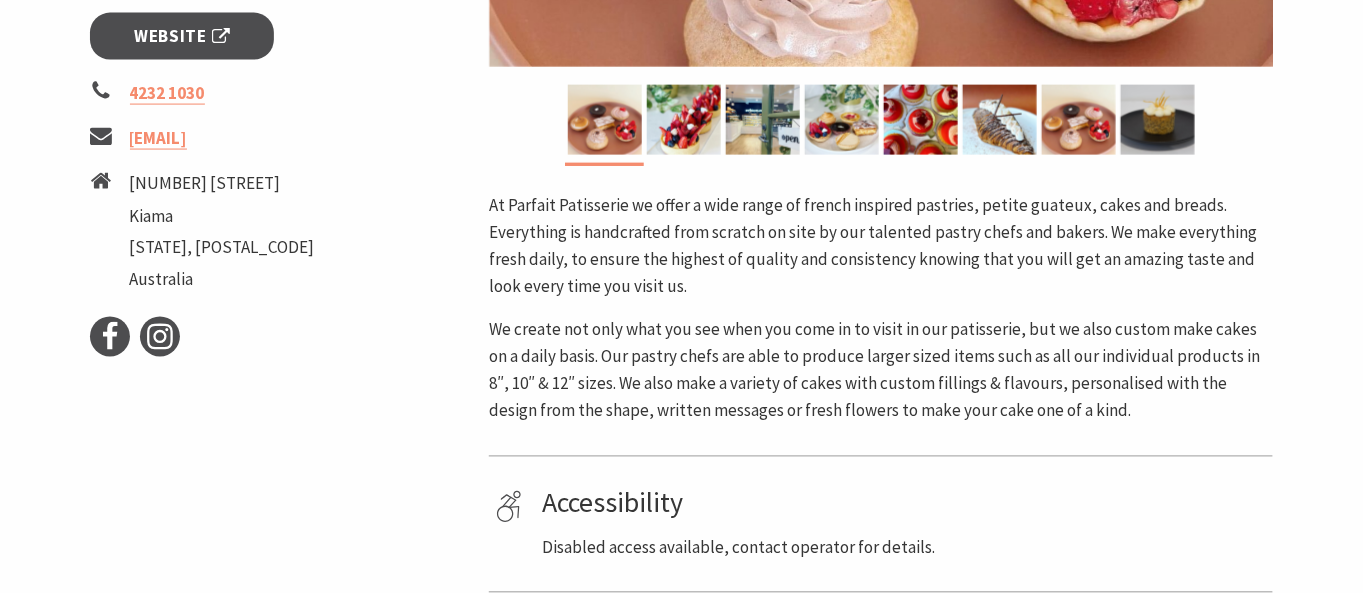 scroll, scrollTop: 1222, scrollLeft: 0, axis: vertical 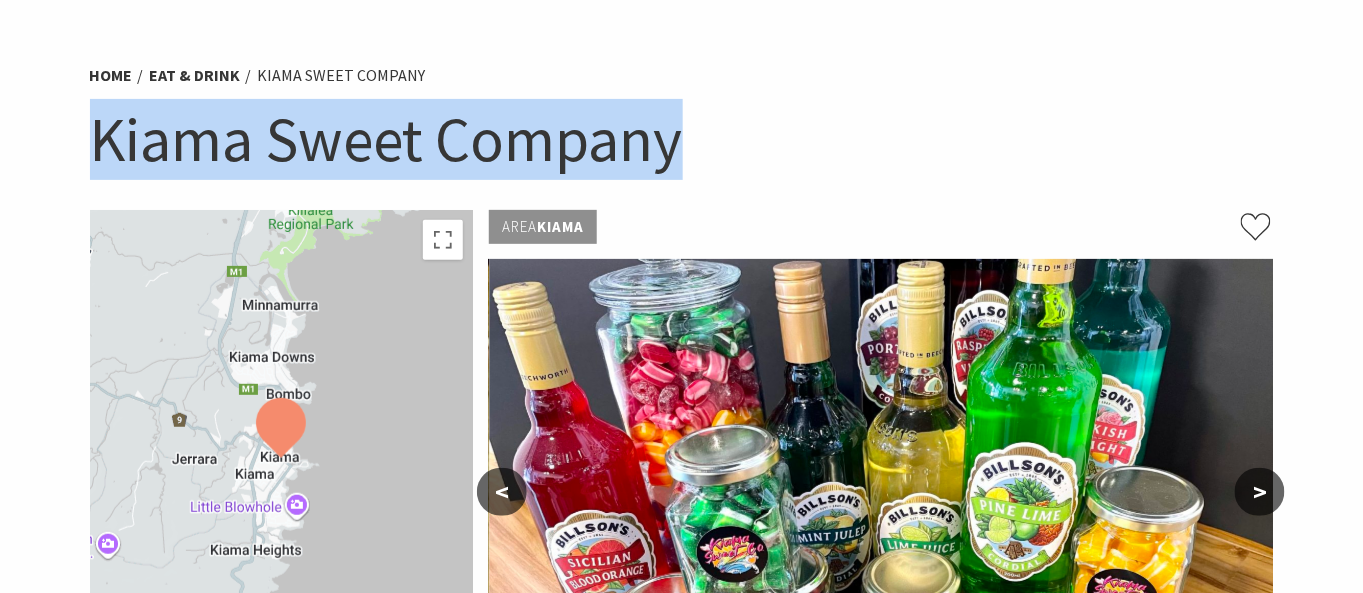 drag, startPoint x: 445, startPoint y: 104, endPoint x: 94, endPoint y: 104, distance: 351 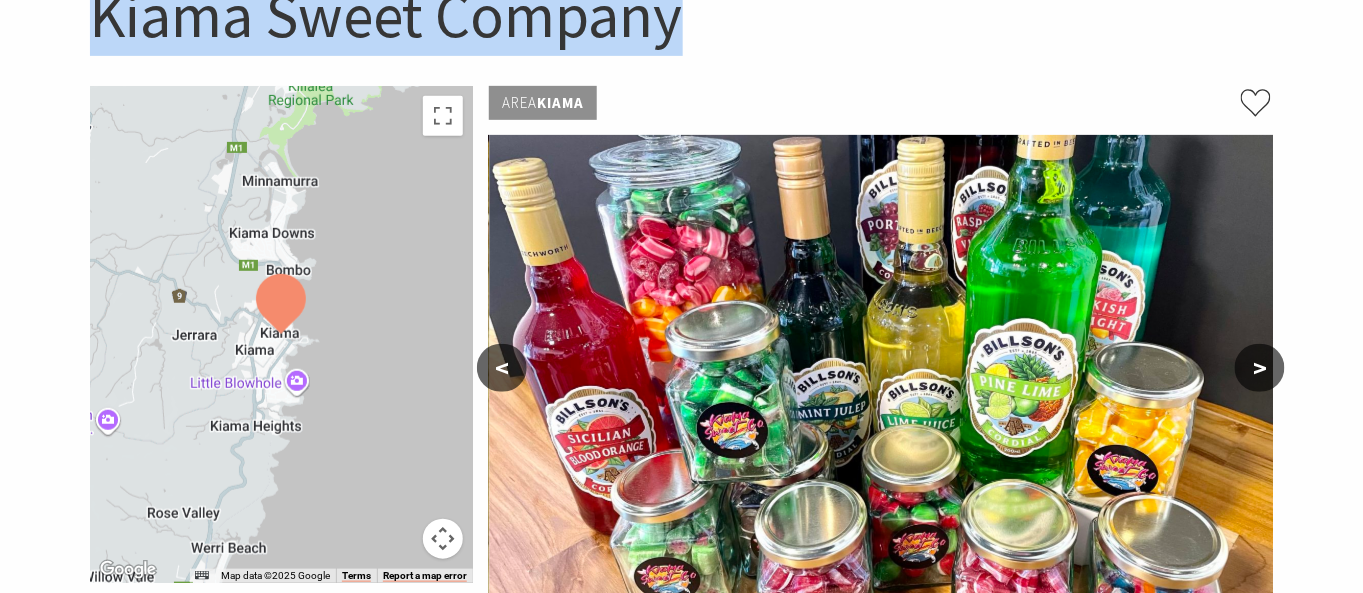 scroll, scrollTop: 555, scrollLeft: 0, axis: vertical 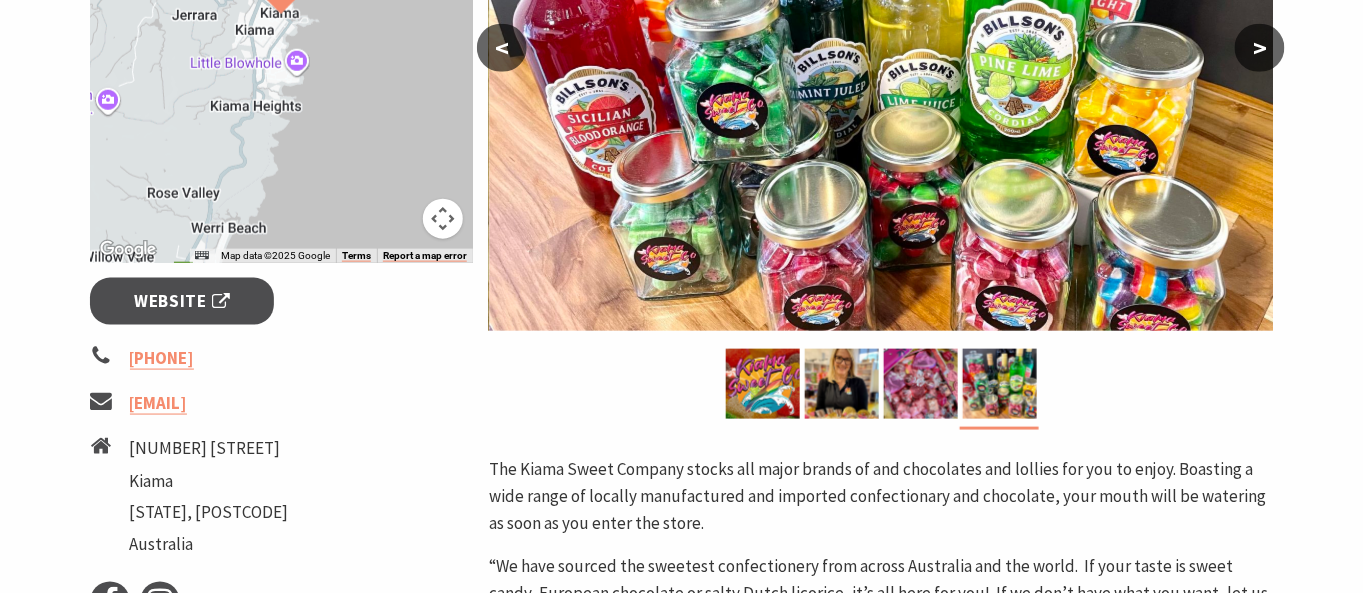 drag, startPoint x: 292, startPoint y: 507, endPoint x: 120, endPoint y: 363, distance: 224.3212 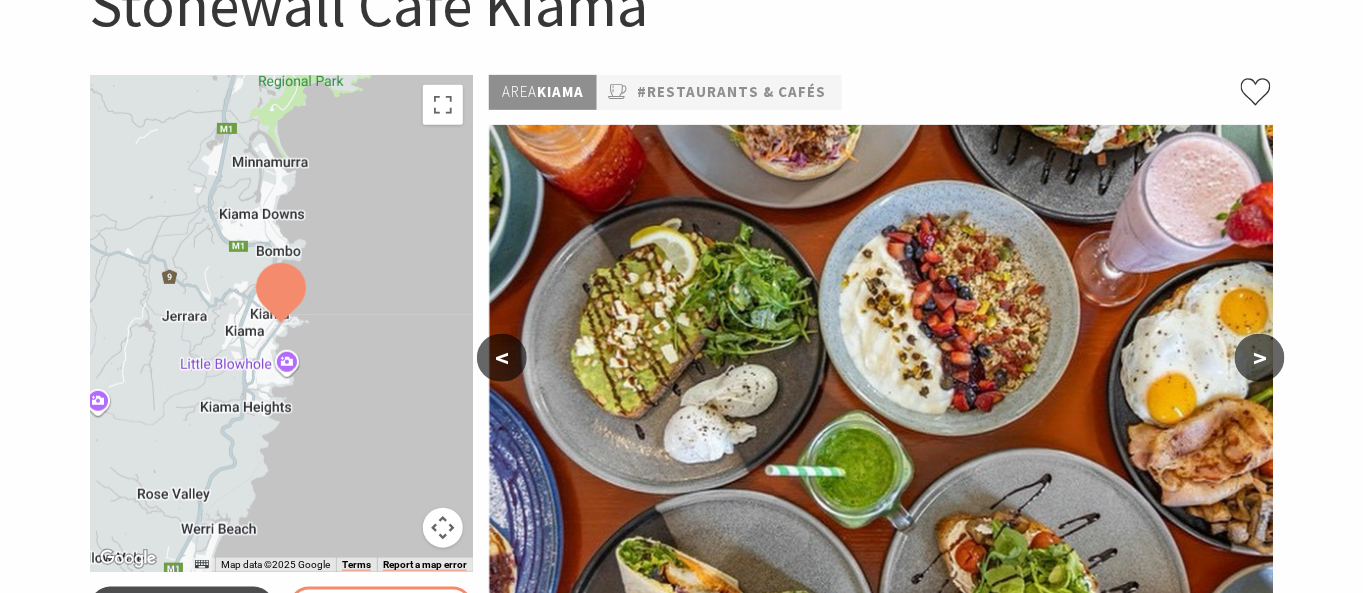 scroll, scrollTop: 222, scrollLeft: 0, axis: vertical 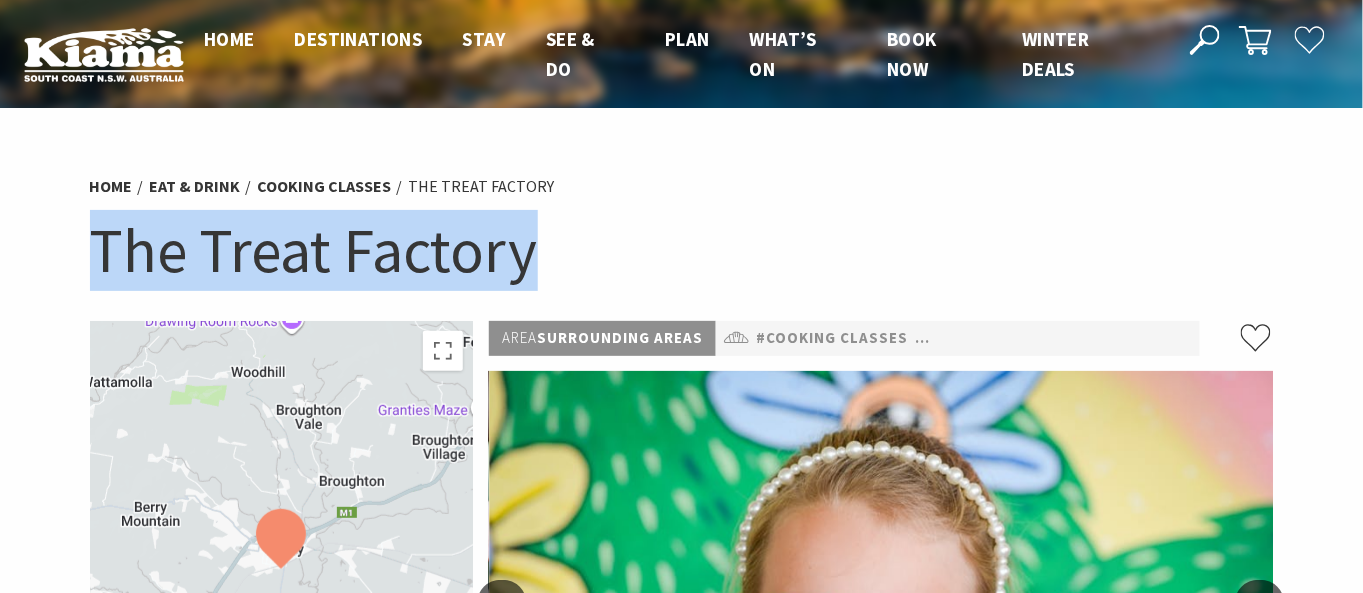 drag, startPoint x: 541, startPoint y: 251, endPoint x: 103, endPoint y: 257, distance: 438.0411 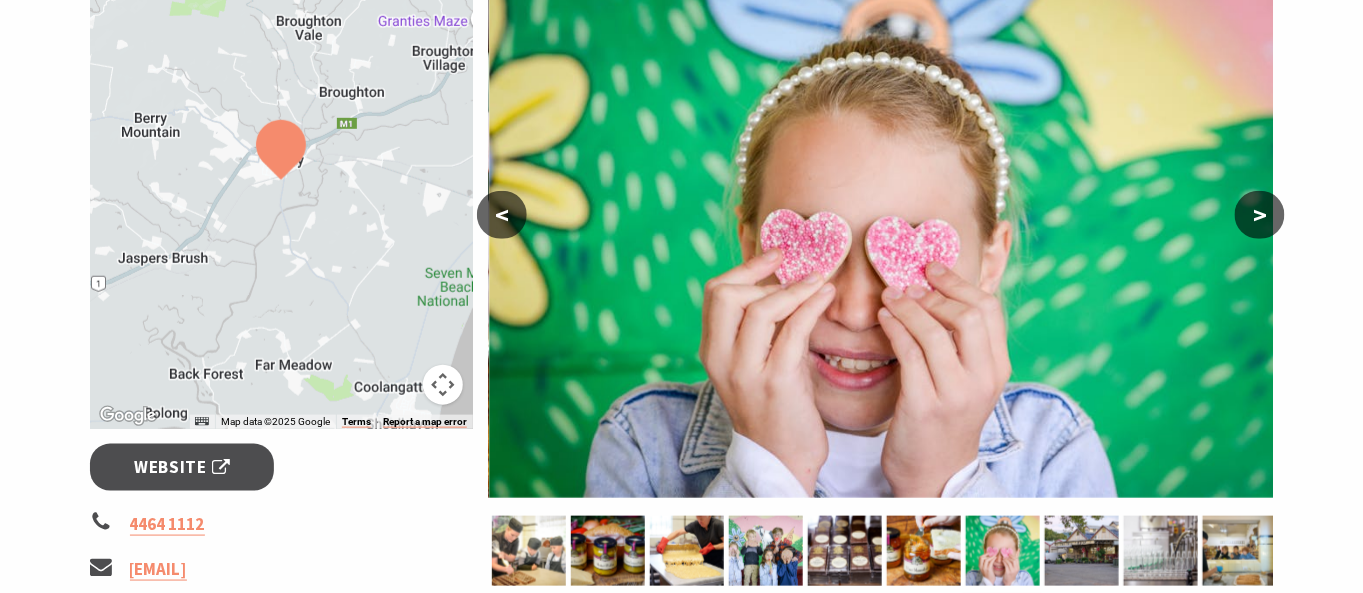 scroll, scrollTop: 444, scrollLeft: 0, axis: vertical 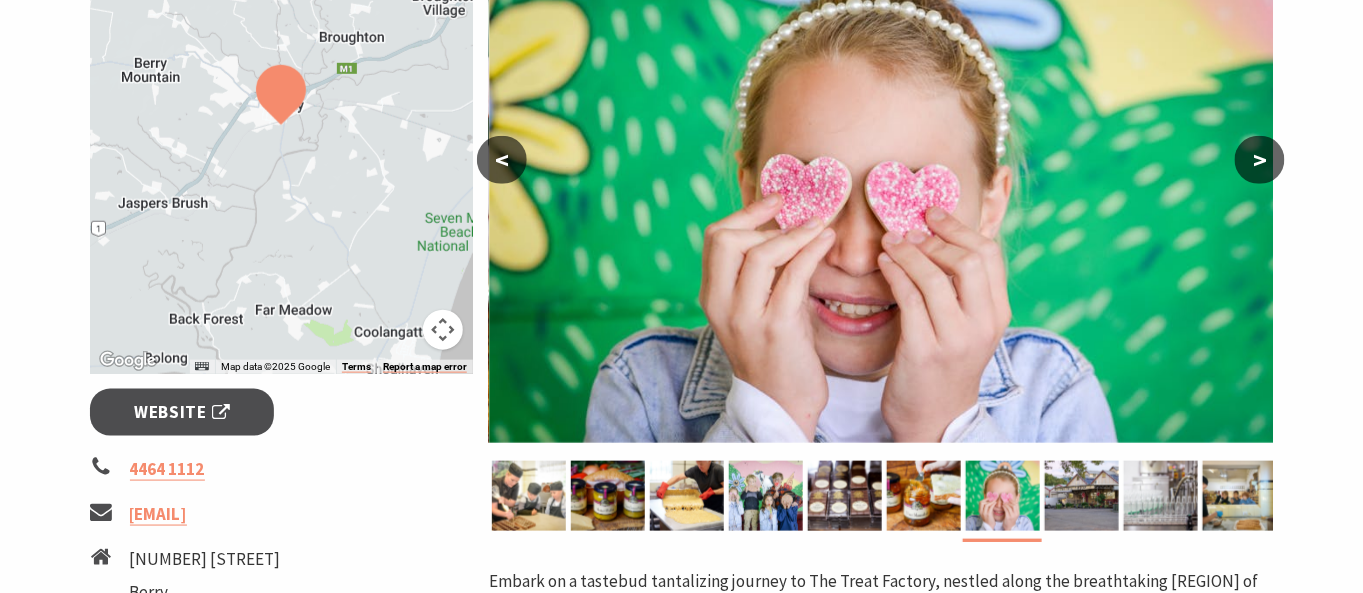 click on "Home
Eat & Drink
Cooking Classes
The Treat Factory
The Treat Factory
Website
[EMAIL]
[NUMBER] [STREET]
[CITY]
[STATE], [POSTAL_CODE]
Australia
Facebook <" at bounding box center (681, 578) 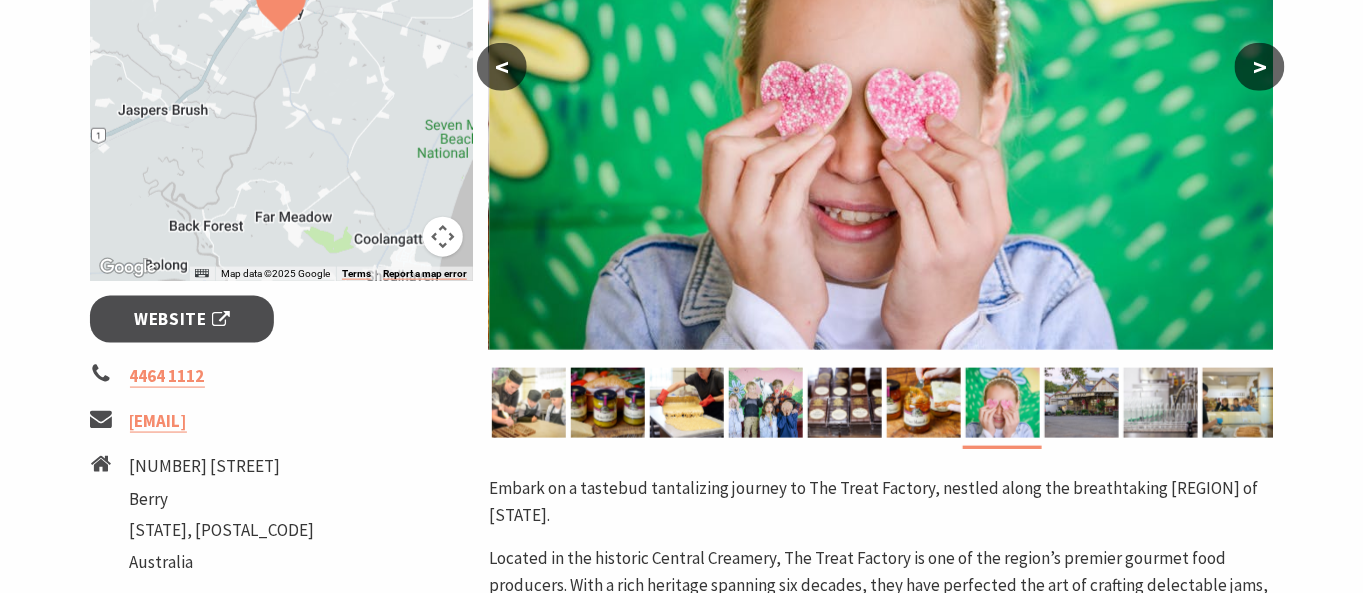 scroll, scrollTop: 666, scrollLeft: 0, axis: vertical 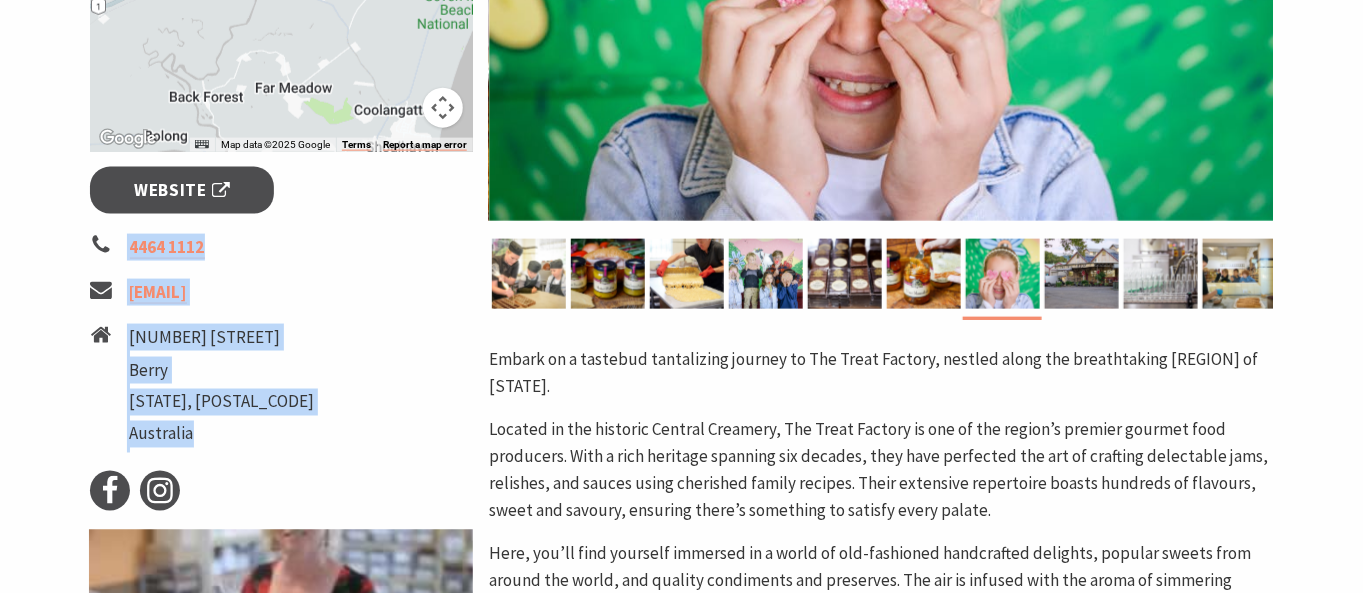 drag, startPoint x: 302, startPoint y: 394, endPoint x: 125, endPoint y: 243, distance: 232.65855 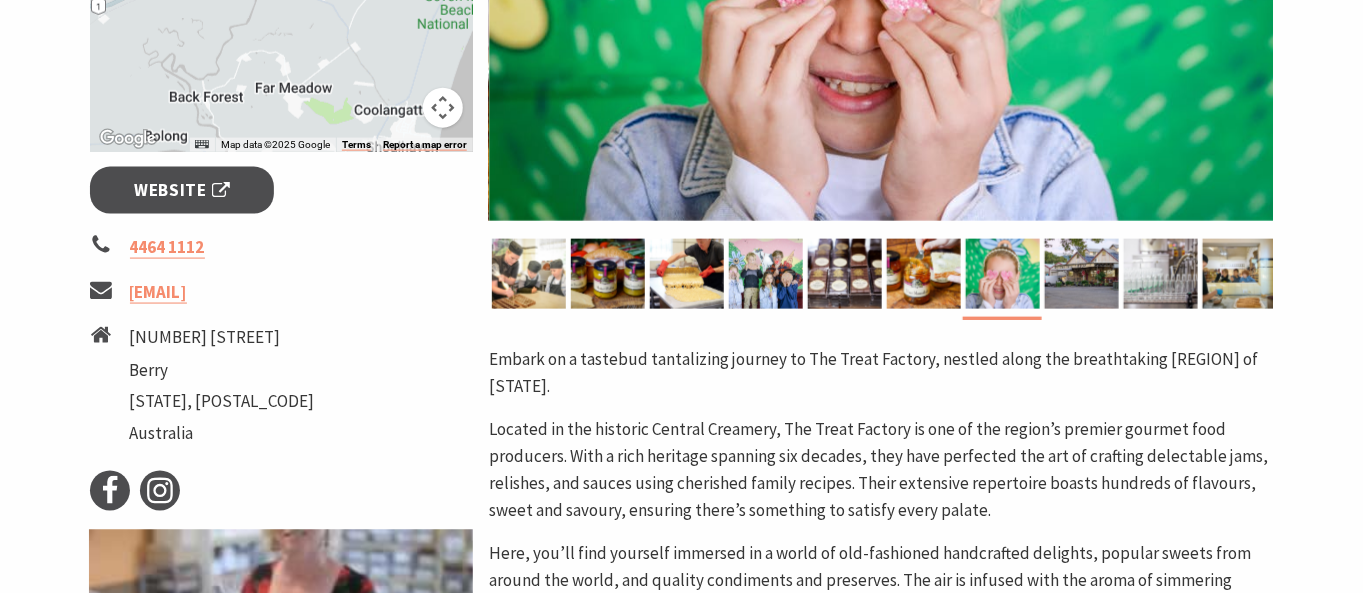 click on "Located in the historic Central Creamery, The Treat Factory is one of the region’s premier gourmet food producers. With a rich heritage spanning six decades, they have perfected the art of crafting delectable jams, relishes, and sauces using cherished family recipes. Their extensive repertoire boasts hundreds of flavours, sweet and savoury, ensuring there’s something to satisfy every palate." at bounding box center [881, 471] 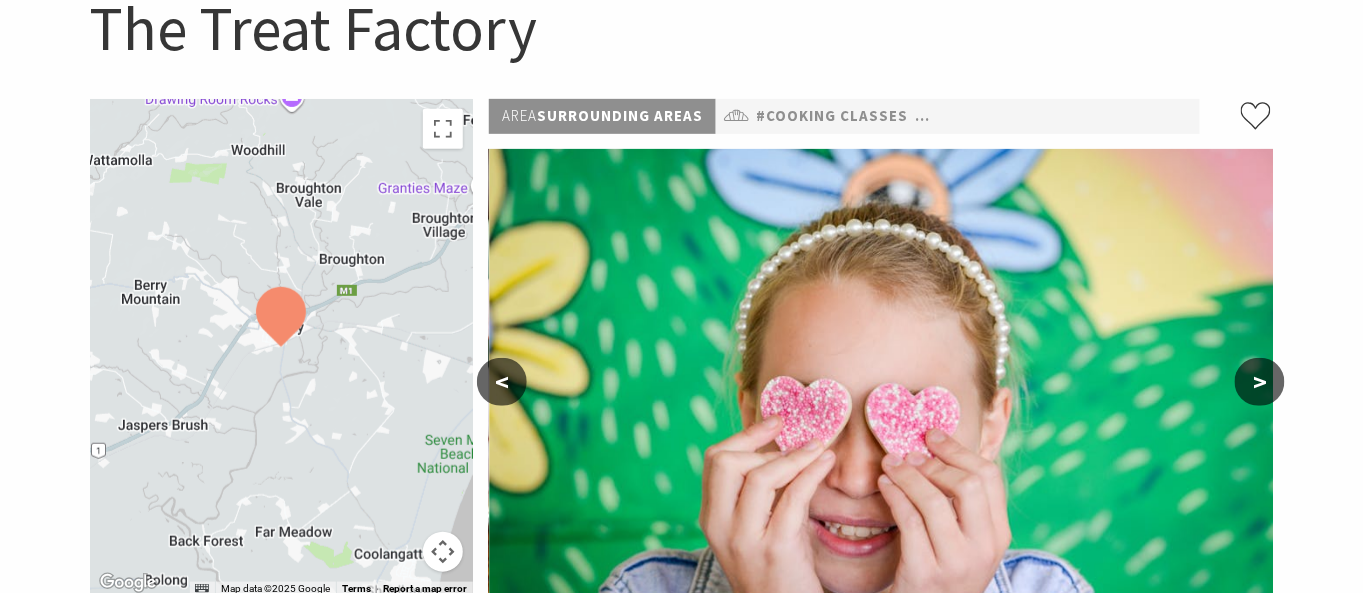 scroll, scrollTop: 0, scrollLeft: 0, axis: both 